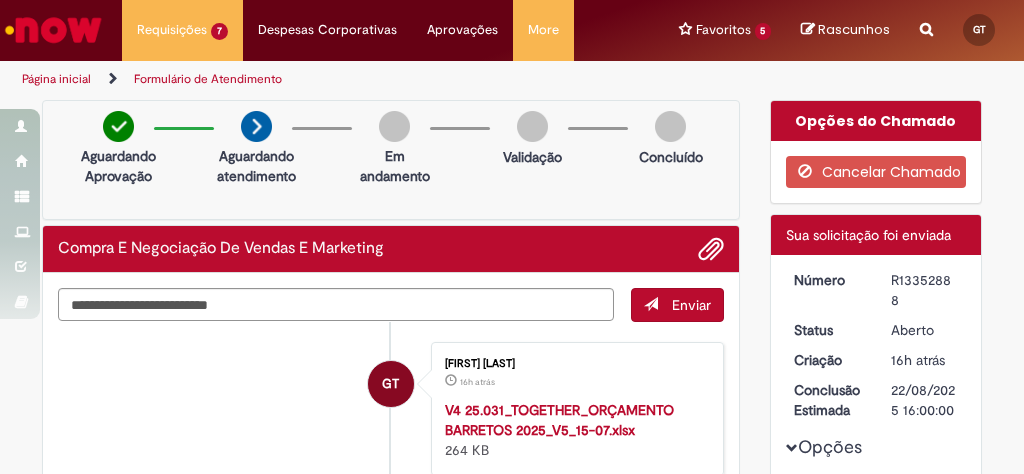 scroll, scrollTop: 0, scrollLeft: 0, axis: both 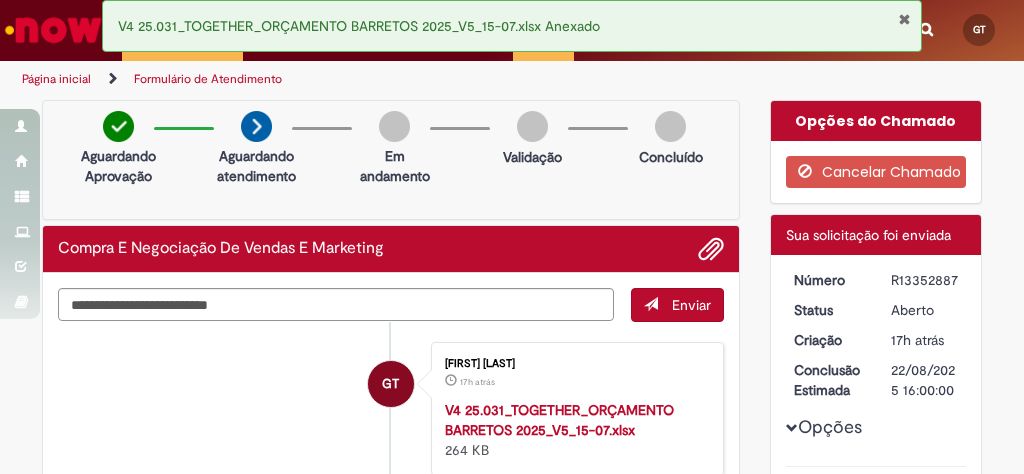 click at bounding box center (53, 30) 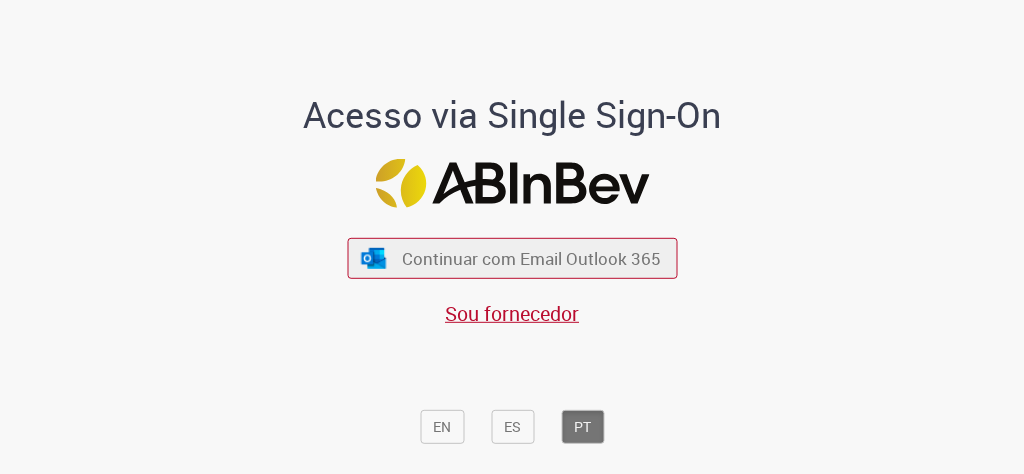scroll, scrollTop: 0, scrollLeft: 0, axis: both 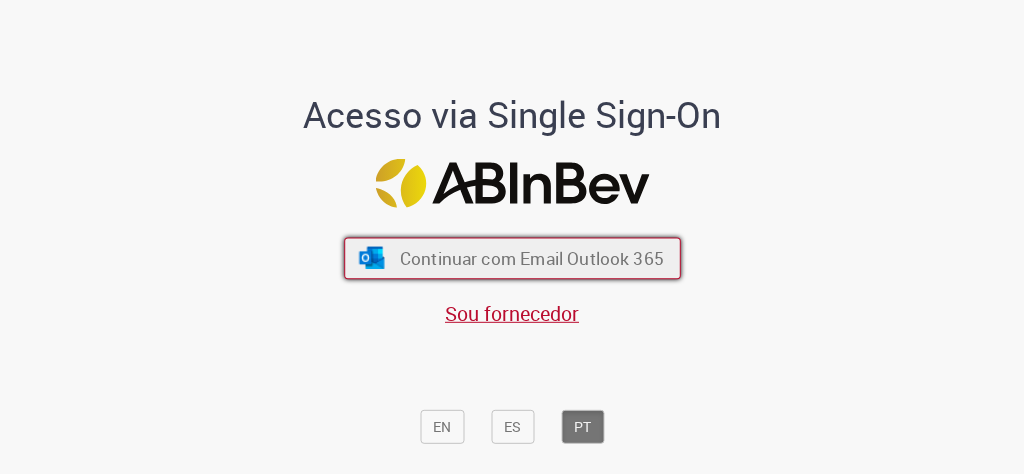 click on "Continuar com Email Outlook 365" at bounding box center (512, 258) 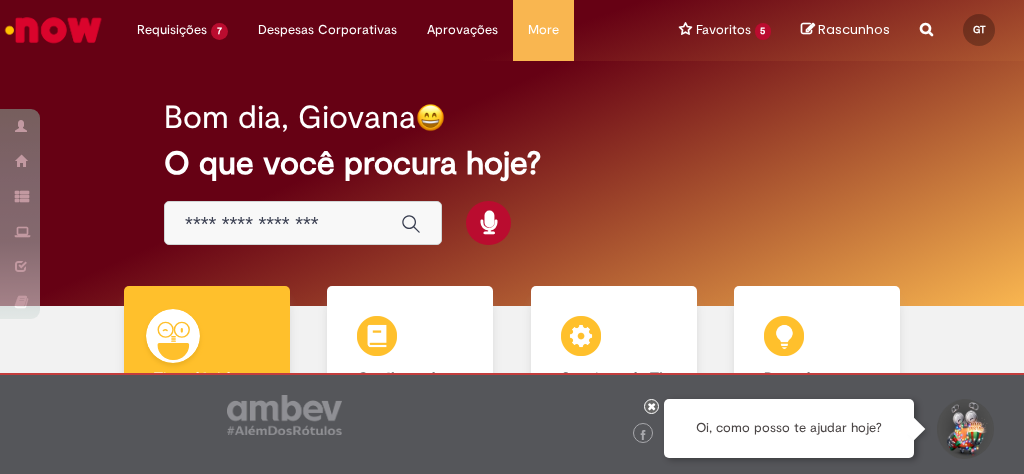 scroll, scrollTop: 0, scrollLeft: 0, axis: both 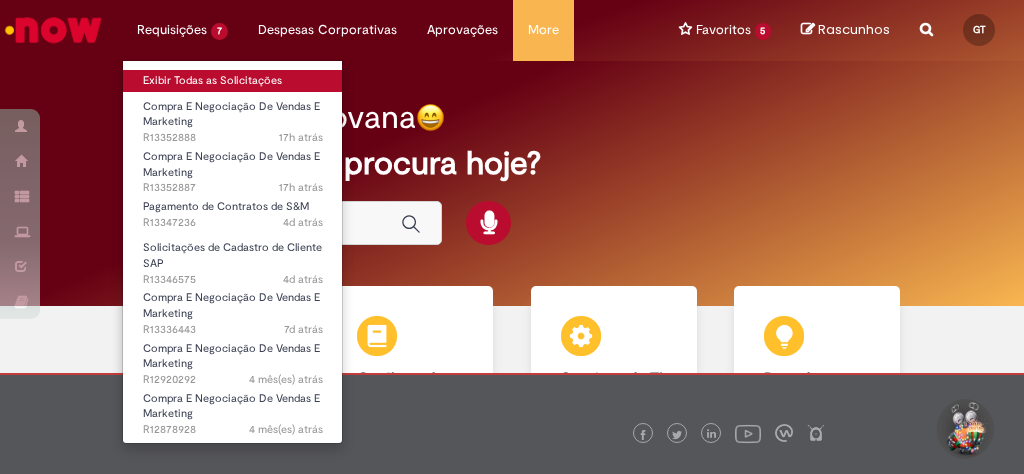 click on "Exibir Todas as Solicitações" at bounding box center (233, 81) 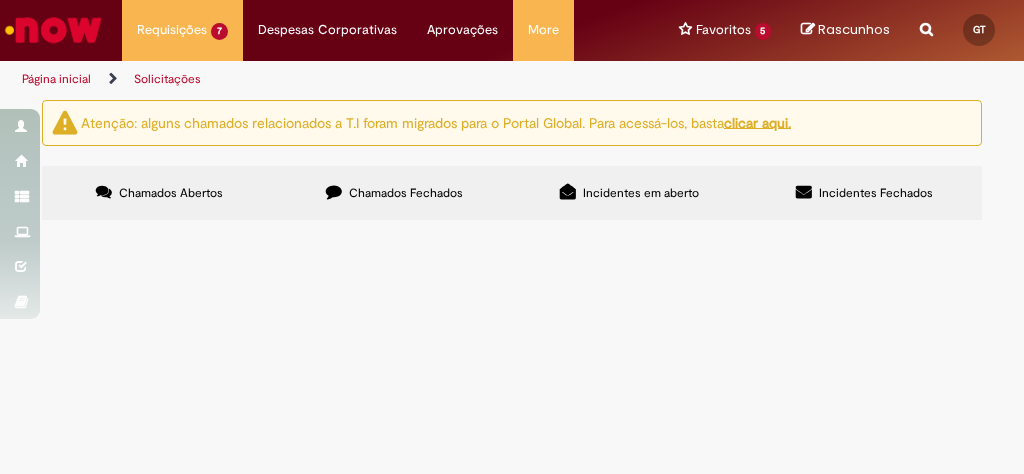 click on "Chamados Fechados" at bounding box center [406, 193] 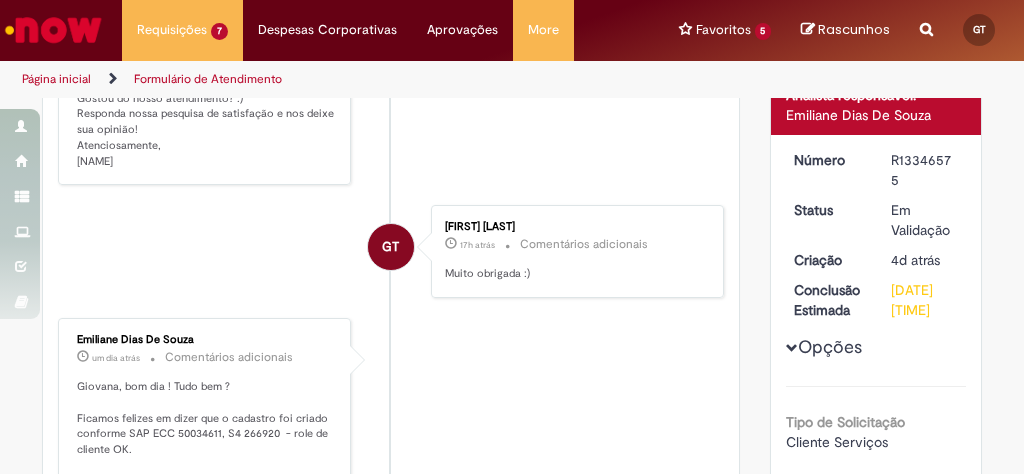 scroll, scrollTop: 0, scrollLeft: 0, axis: both 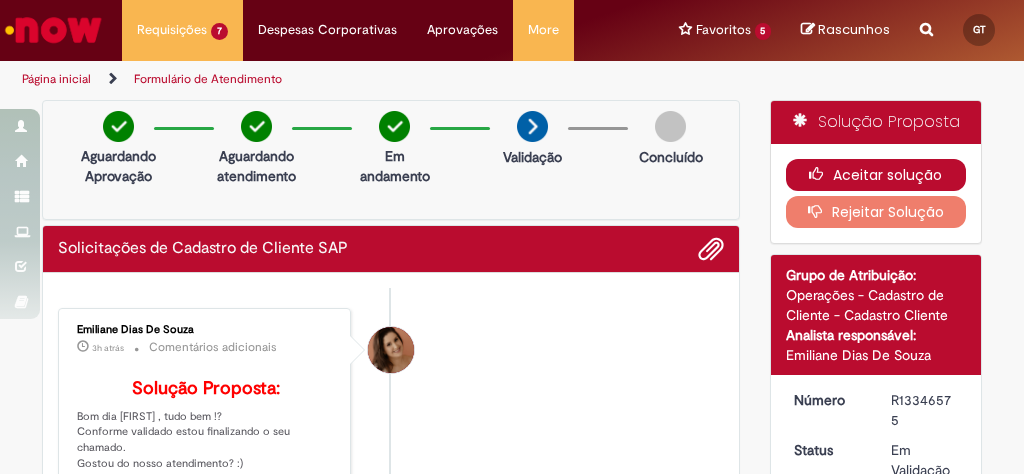 click at bounding box center (821, 174) 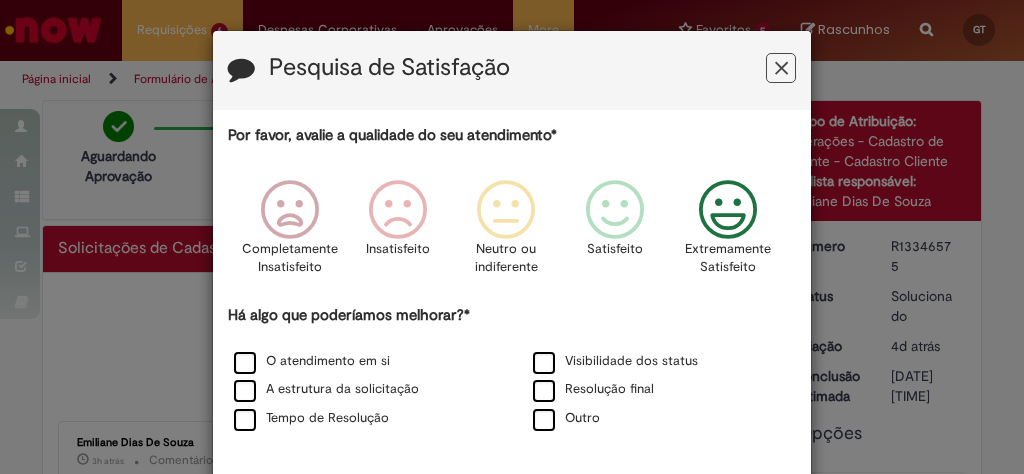 click at bounding box center (728, 210) 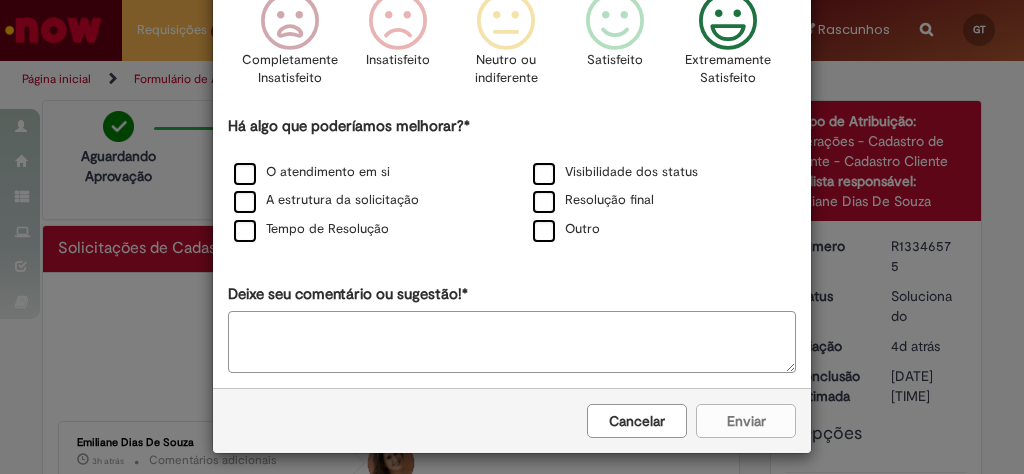 scroll, scrollTop: 196, scrollLeft: 0, axis: vertical 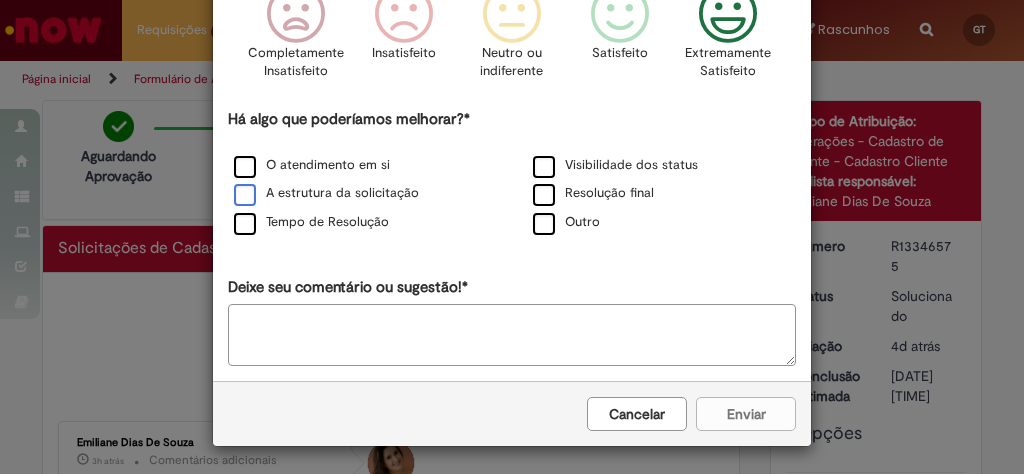 click on "A estrutura da solicitação" at bounding box center (326, 193) 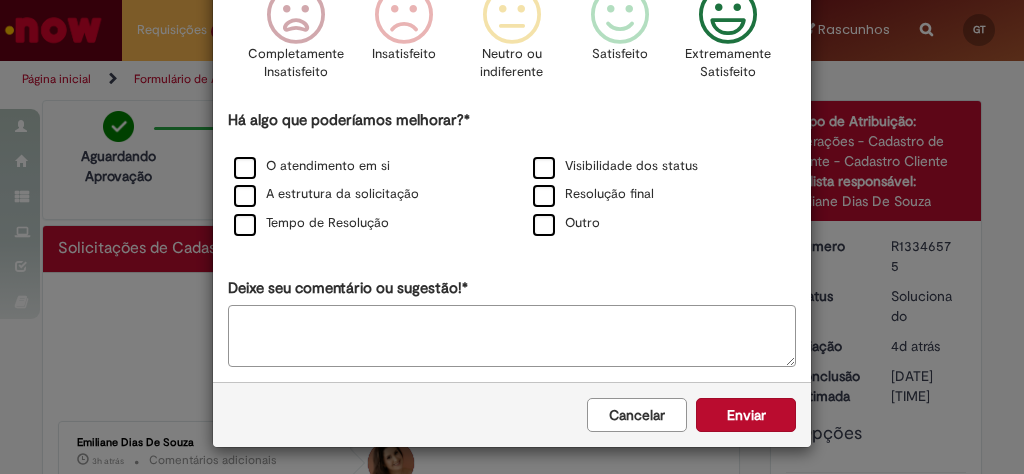 click on "O atendimento em si" at bounding box center [362, 167] 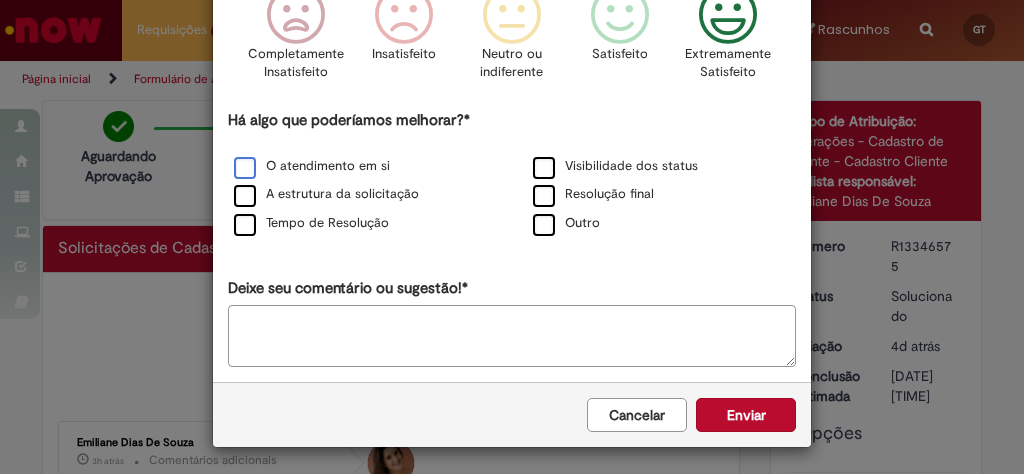 click on "O atendimento em si" at bounding box center (312, 166) 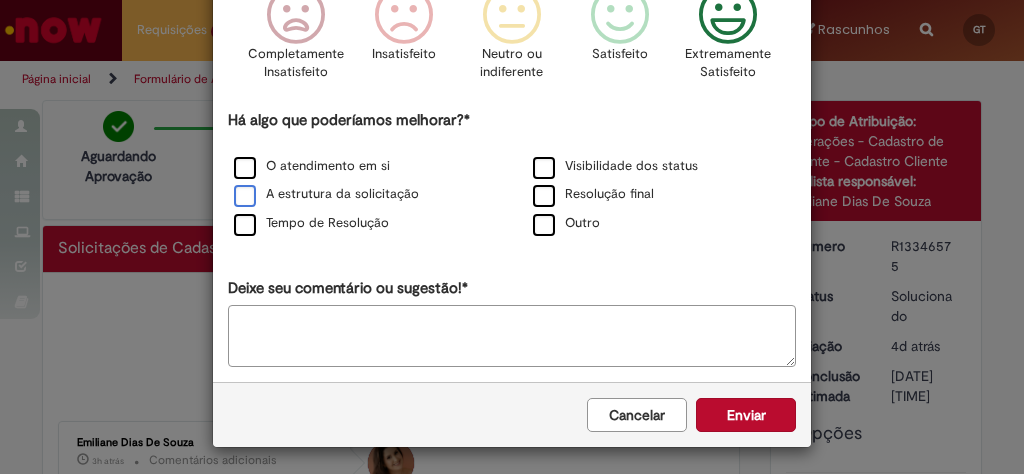 click on "A estrutura da solicitação" at bounding box center [326, 194] 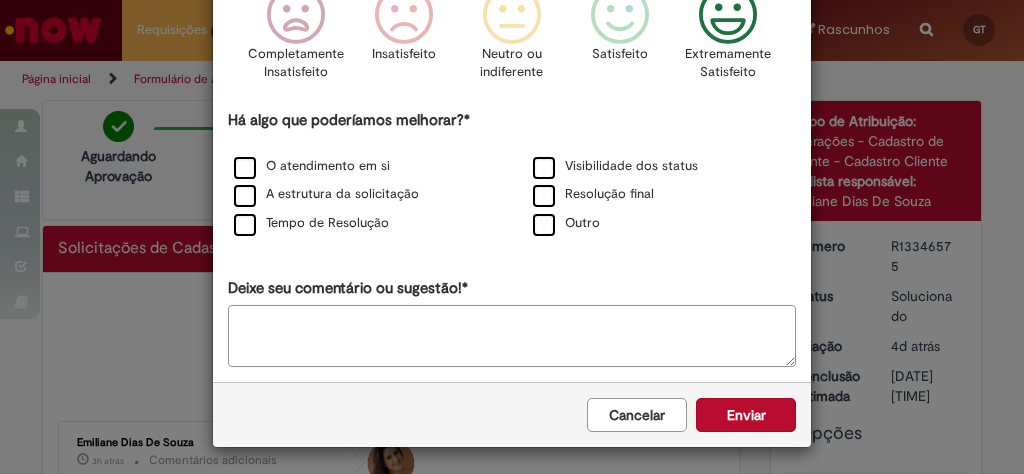 scroll, scrollTop: 195, scrollLeft: 0, axis: vertical 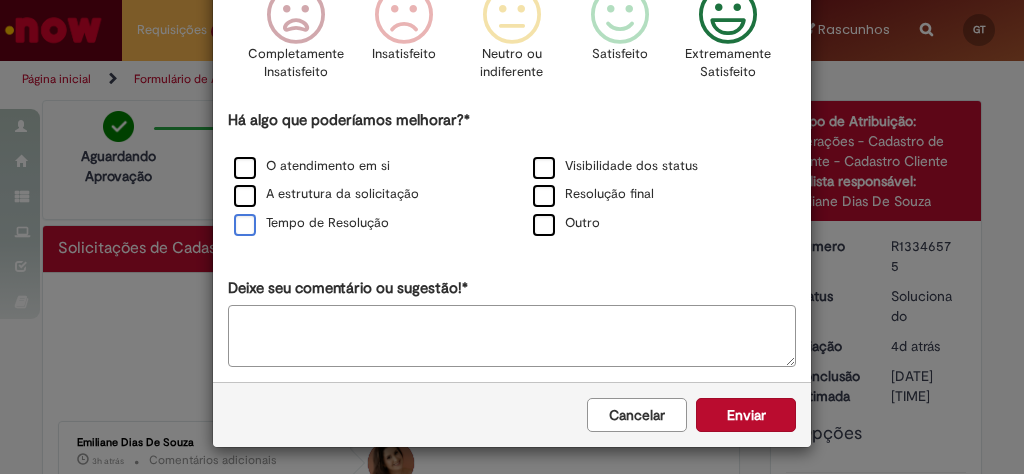 click on "Tempo de Resolução" at bounding box center (311, 223) 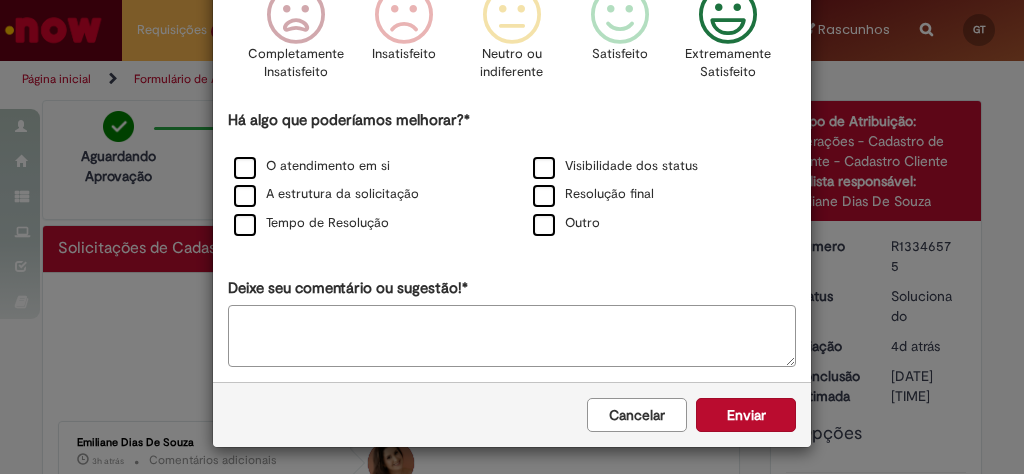 scroll, scrollTop: 195, scrollLeft: 0, axis: vertical 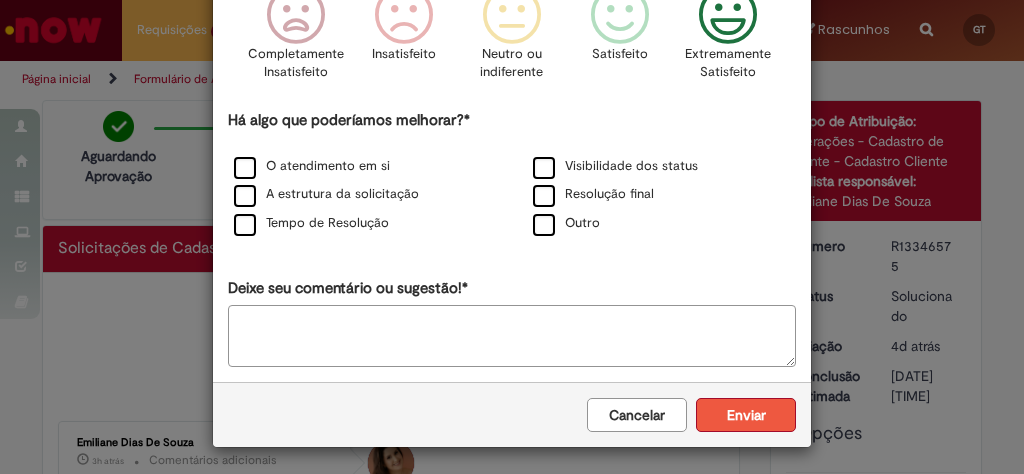 click on "Enviar" at bounding box center [746, 415] 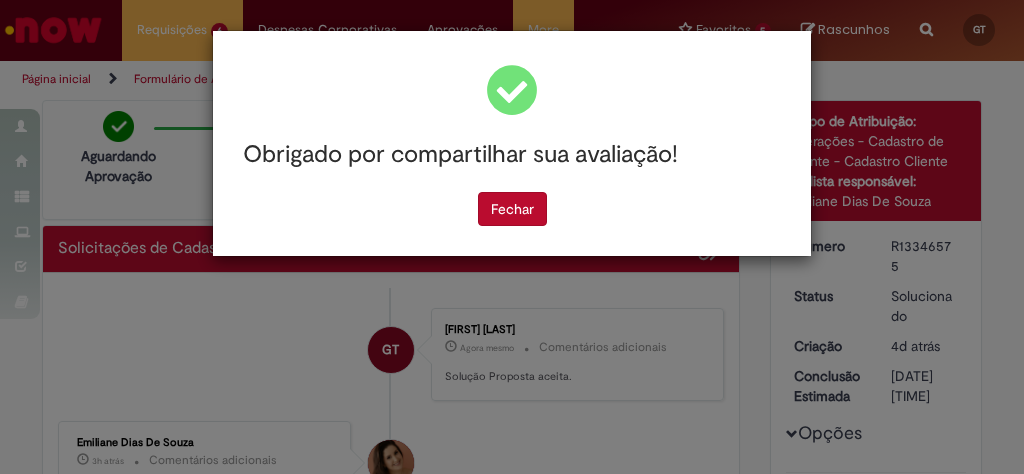 scroll, scrollTop: 0, scrollLeft: 0, axis: both 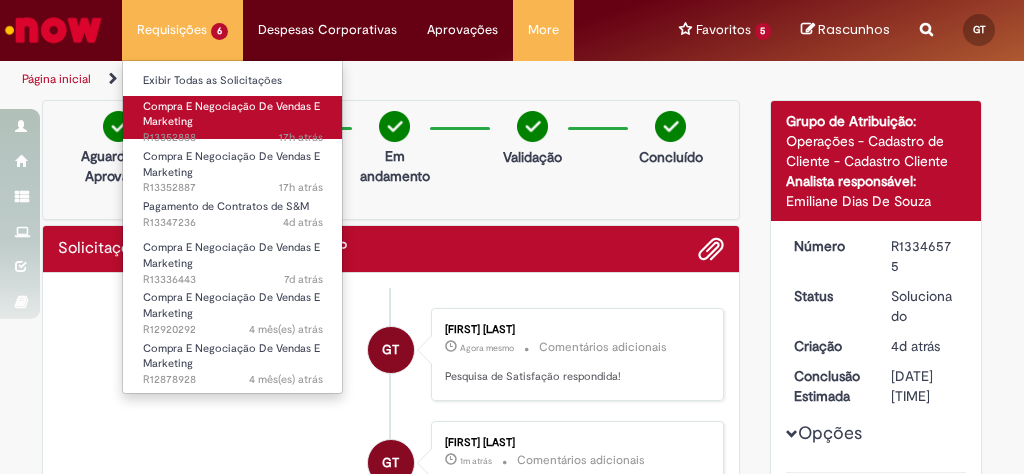 click on "Compra E Negociação De Vendas E Marketing" at bounding box center (231, 114) 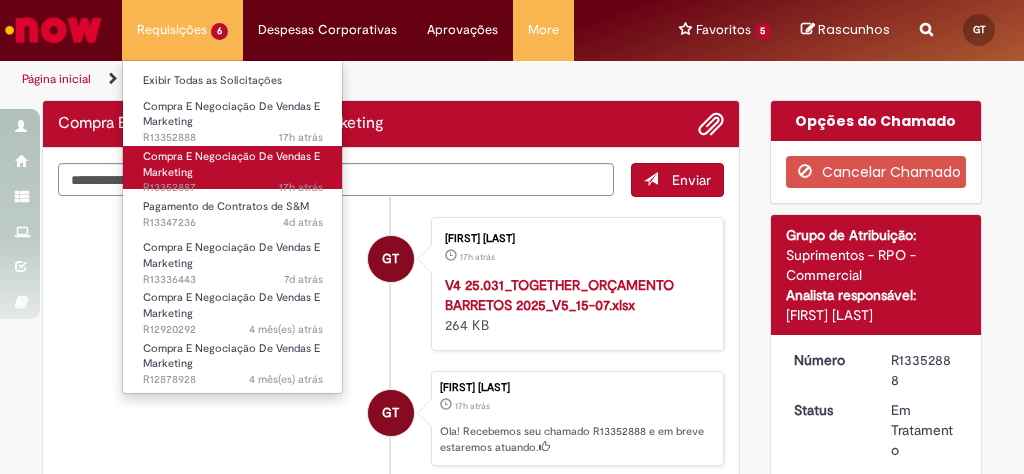 click on "Compra E Negociação De Vendas E Marketing
17h atrás 17 horas atrás  R13352887" at bounding box center (233, 167) 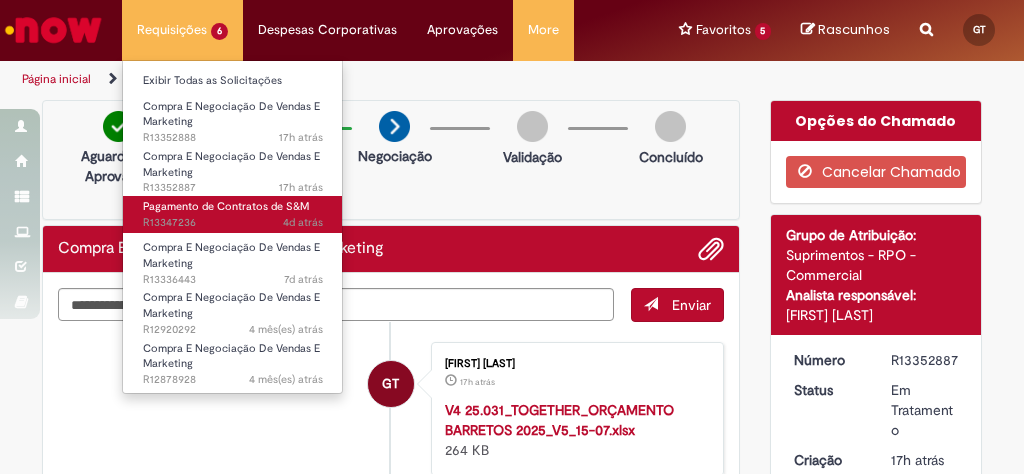 click on "4d atrás 4 dias atrás  R13347236" at bounding box center [233, 223] 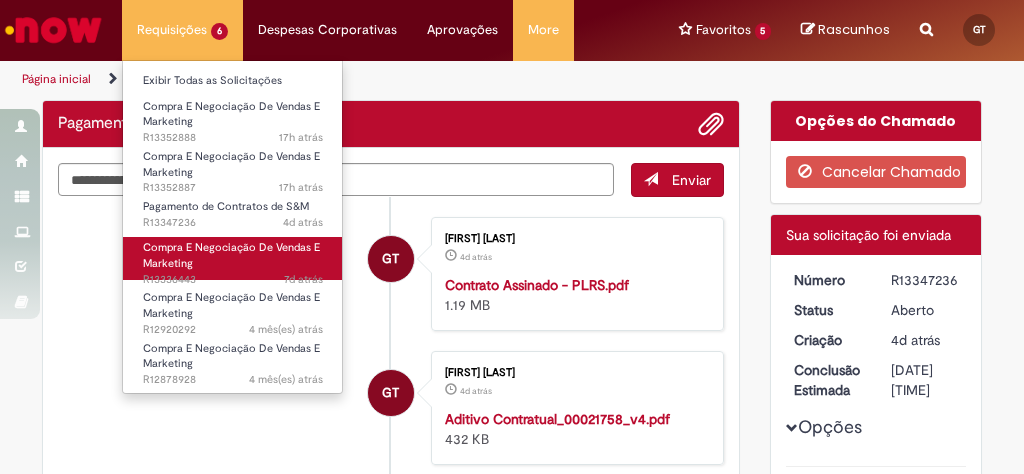click on "7d atrás 7 dias atrás  R13336443" at bounding box center (233, 280) 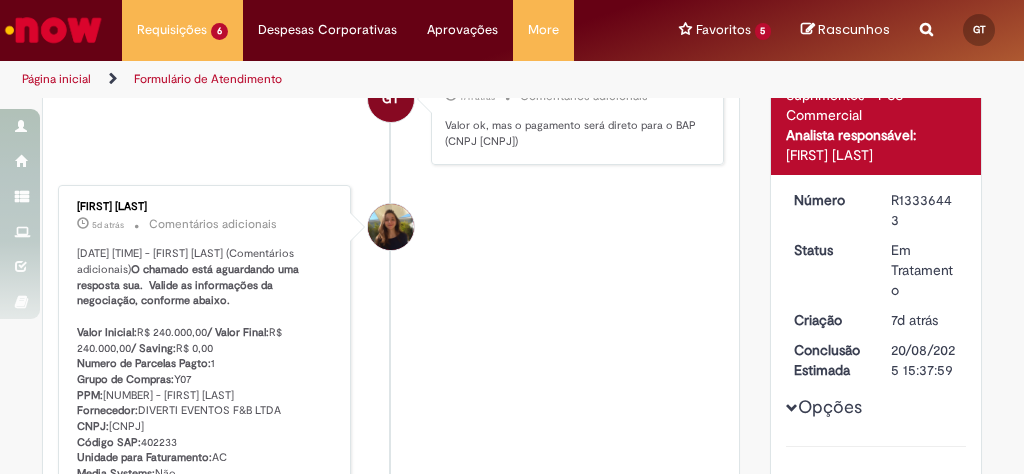 scroll, scrollTop: 0, scrollLeft: 0, axis: both 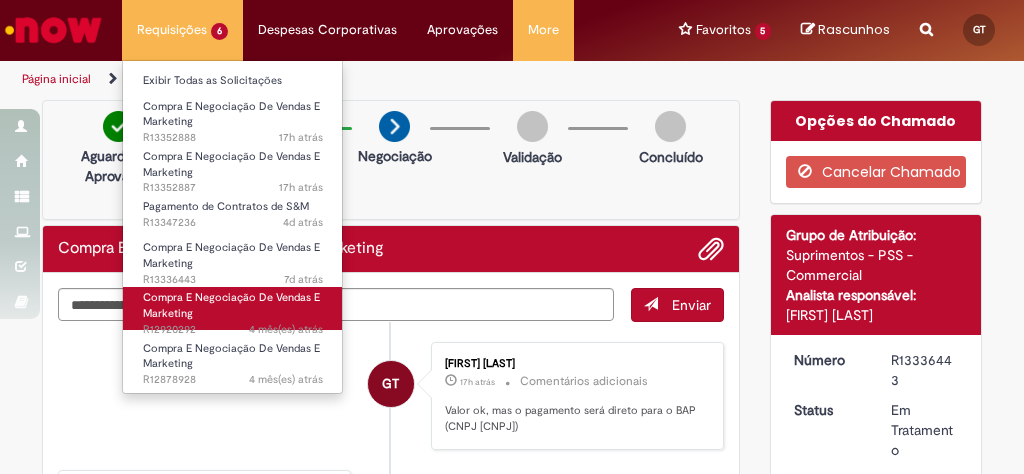 click on "4 mês(es) atrás 4 meses atrás  R12920292" at bounding box center (233, 330) 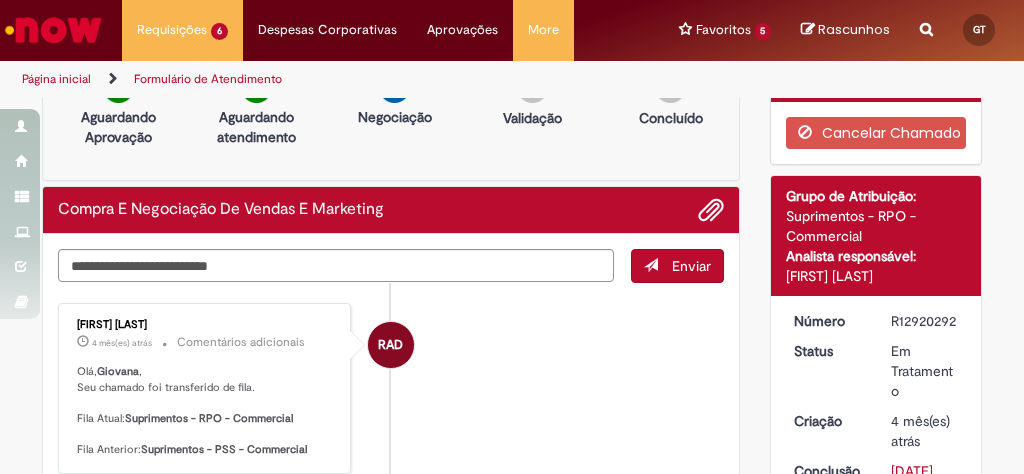 scroll, scrollTop: 0, scrollLeft: 0, axis: both 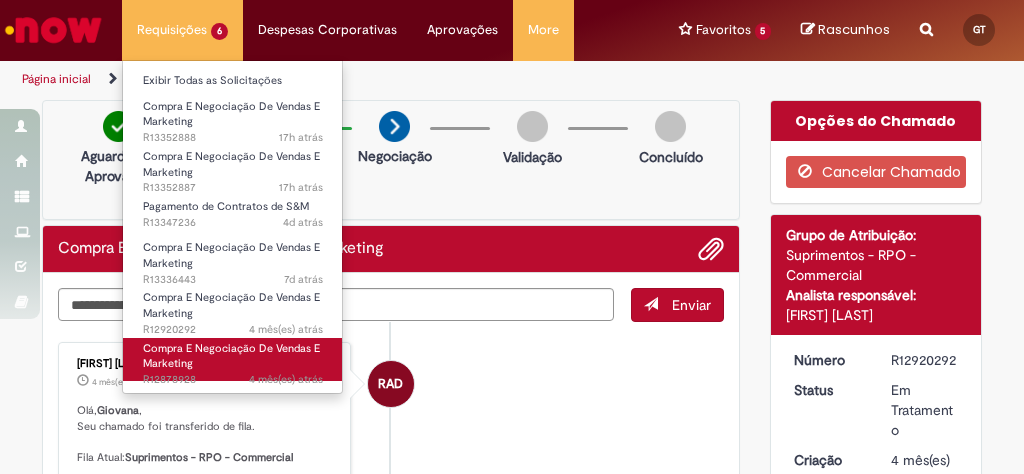 click on "Compra E Negociação De Vendas E Marketing" at bounding box center (231, 356) 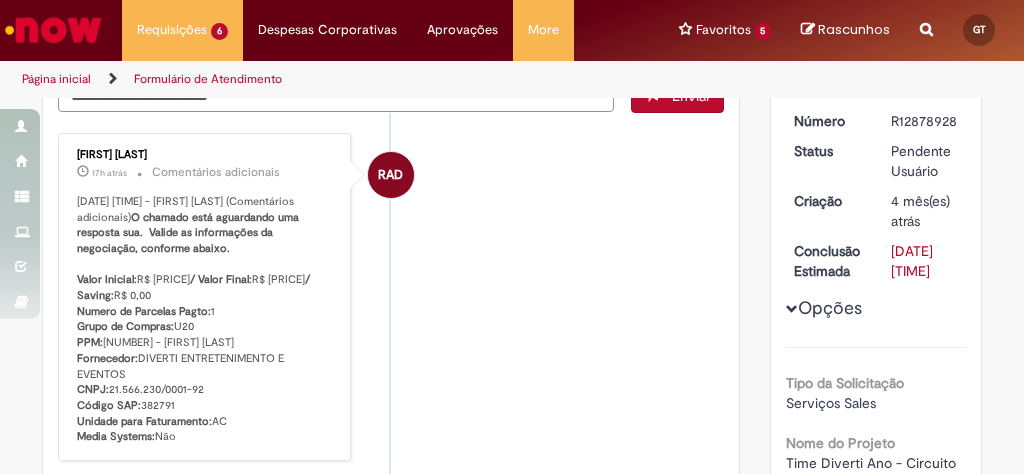 scroll, scrollTop: 240, scrollLeft: 0, axis: vertical 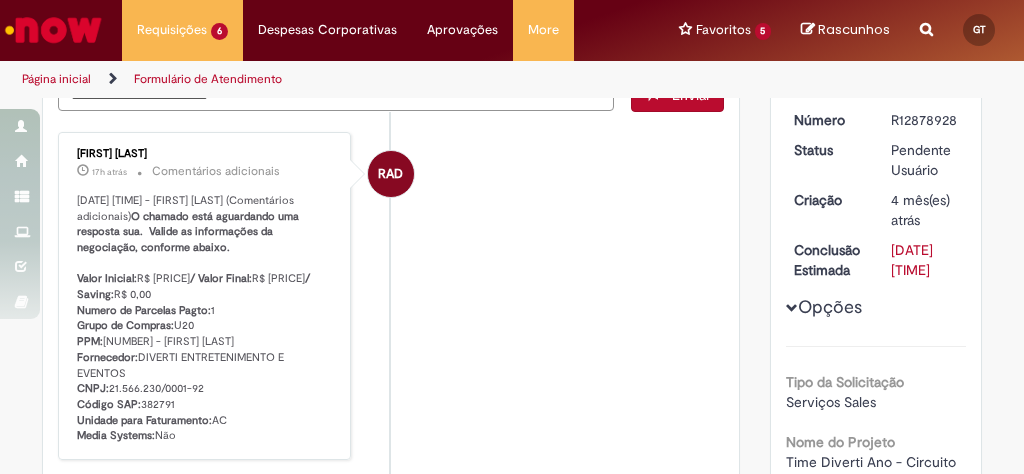 click on "04/08/2025 18:29:34 - Rodrigo Araujo da Luz (Comentários adicionais)
O chamado está aguardando uma resposta sua.  Valide as informações da negociação, conforme abaixo. Valor Inicial:  R$ 2.026.898,28  / Valor Final:  R$ 2.026.898,28  / Saving:  R$ 0,00 Numero de Parcelas Pagto:  1 Grupo de Compras:  U20 PPM:  99752092 - Juliana Sant Ana Da Silva Fornecedor:  DIVERTI ENTRETENIMENTO E EVENTOS CNPJ:  21.566.230/0001-92  Código SAP:  382791 Unidade para Faturamento:  AC Media Systems:  Não" at bounding box center (206, 318) 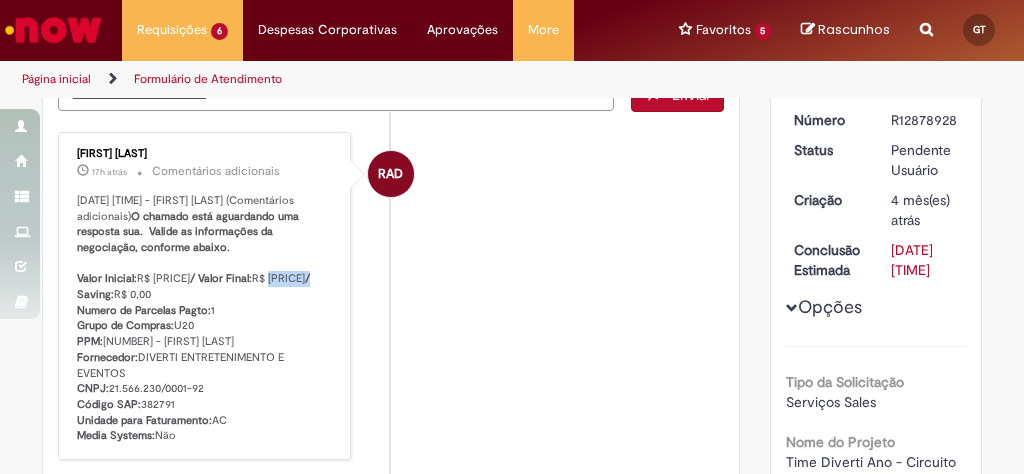 click on "04/08/2025 18:29:34 - Rodrigo Araujo da Luz (Comentários adicionais)
O chamado está aguardando uma resposta sua.  Valide as informações da negociação, conforme abaixo. Valor Inicial:  R$ 2.026.898,28  / Valor Final:  R$ 2.026.898,28  / Saving:  R$ 0,00 Numero de Parcelas Pagto:  1 Grupo de Compras:  U20 PPM:  99752092 - Juliana Sant Ana Da Silva Fornecedor:  DIVERTI ENTRETENIMENTO E EVENTOS CNPJ:  21.566.230/0001-92  Código SAP:  382791 Unidade para Faturamento:  AC Media Systems:  Não" at bounding box center (206, 318) 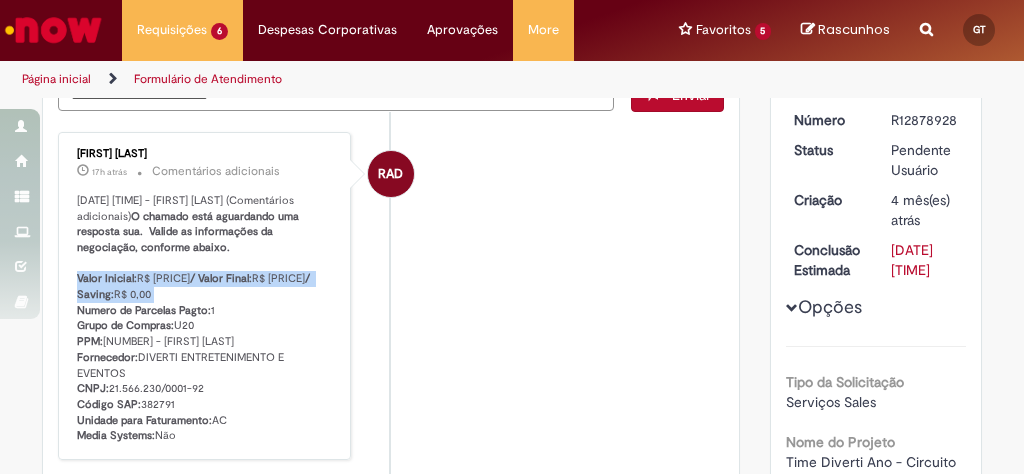 click on "04/08/2025 18:29:34 - Rodrigo Araujo da Luz (Comentários adicionais)
O chamado está aguardando uma resposta sua.  Valide as informações da negociação, conforme abaixo. Valor Inicial:  R$ 2.026.898,28  / Valor Final:  R$ 2.026.898,28  / Saving:  R$ 0,00 Numero de Parcelas Pagto:  1 Grupo de Compras:  U20 PPM:  99752092 - Juliana Sant Ana Da Silva Fornecedor:  DIVERTI ENTRETENIMENTO E EVENTOS CNPJ:  21.566.230/0001-92  Código SAP:  382791 Unidade para Faturamento:  AC Media Systems:  Não" at bounding box center (206, 318) 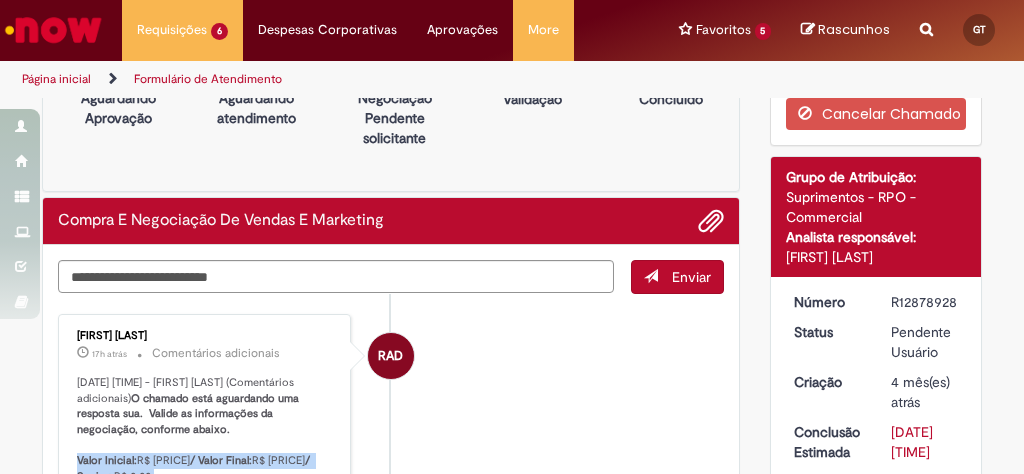 scroll, scrollTop: 0, scrollLeft: 0, axis: both 